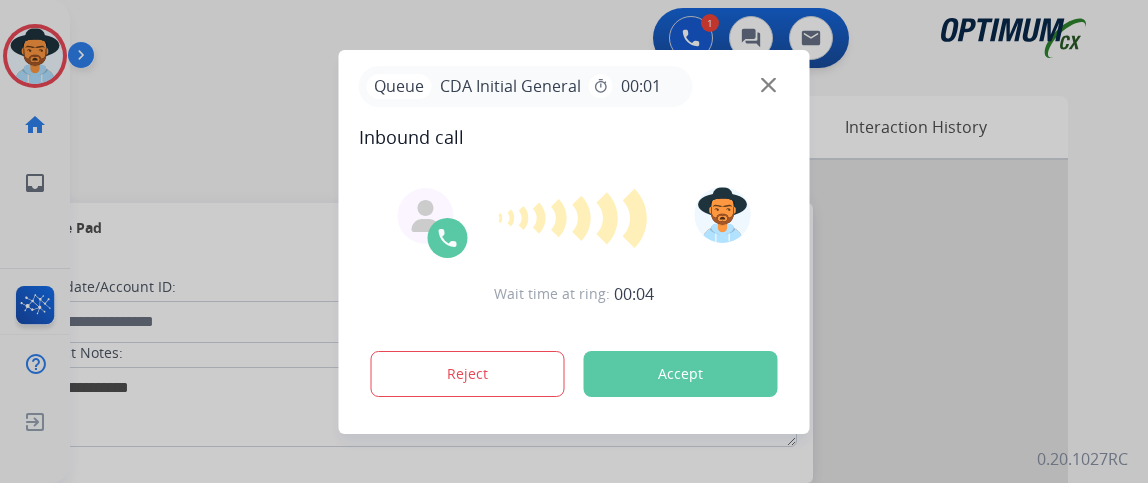 scroll, scrollTop: 0, scrollLeft: 0, axis: both 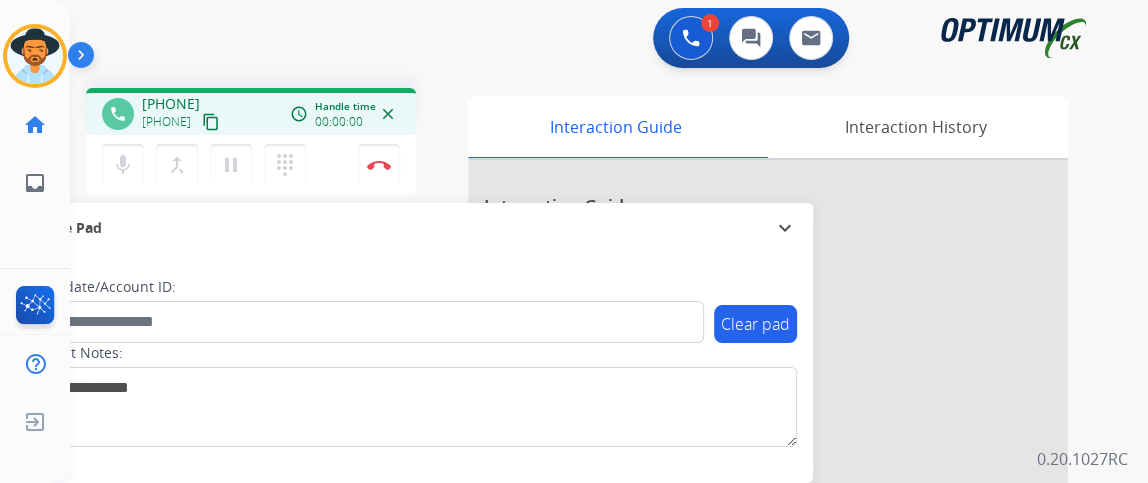 click on "content_copy" at bounding box center (211, 122) 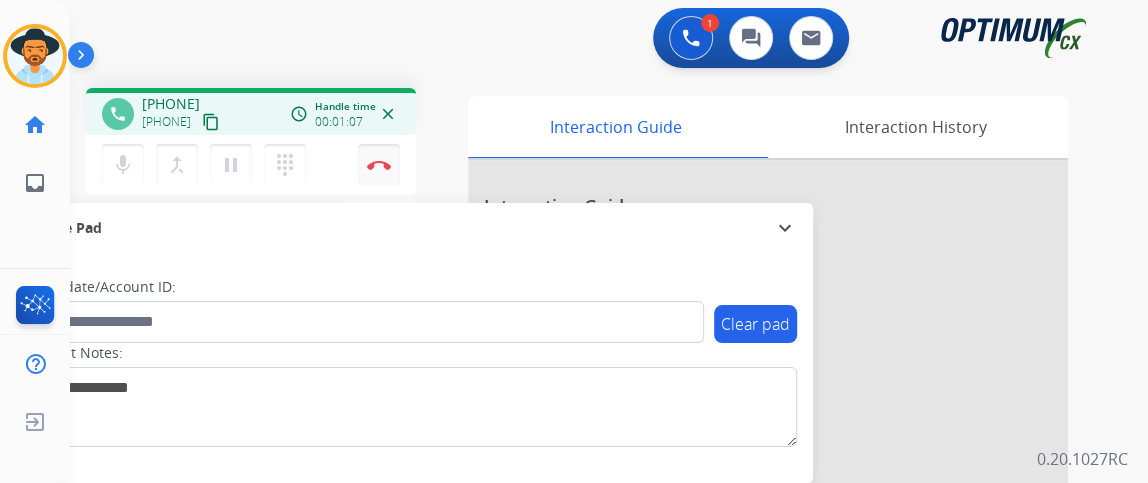 click at bounding box center [379, 165] 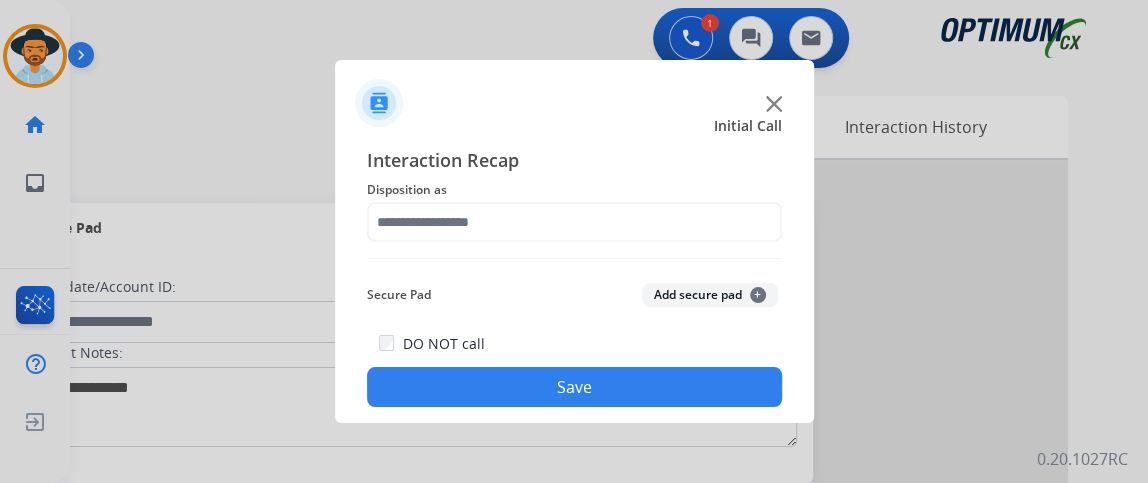 click on "Interaction Recap Disposition as    Secure Pad  Add secure pad  +  DO NOT call  Save" 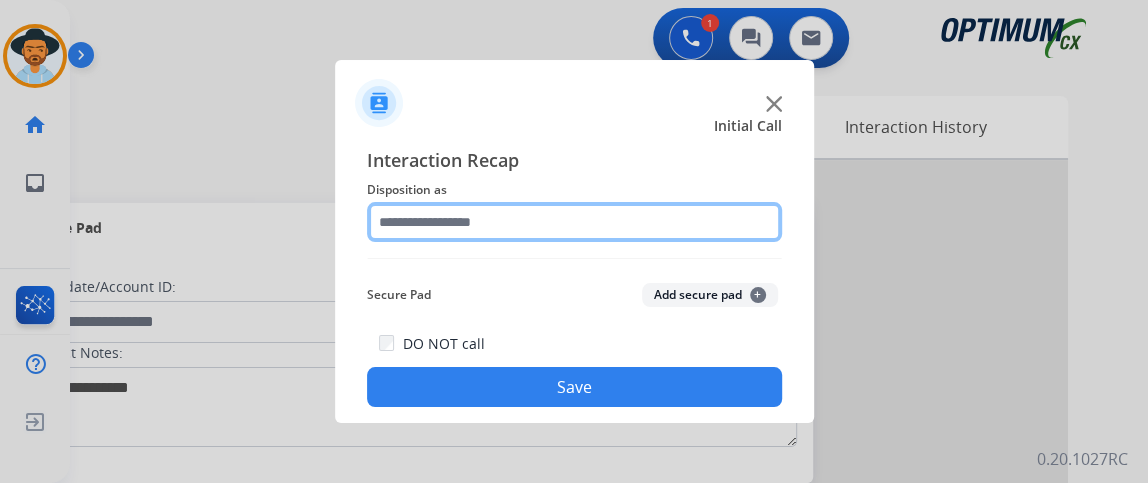 click 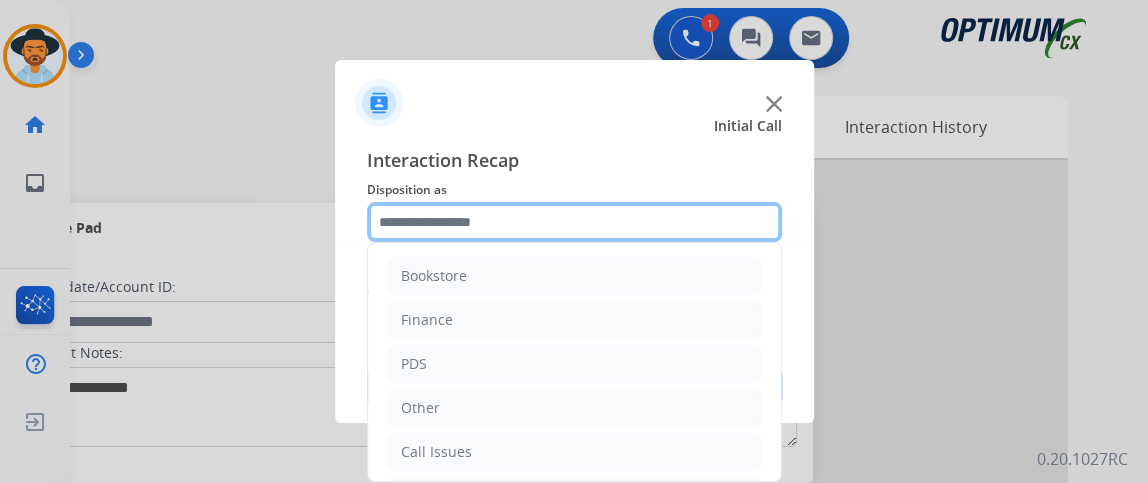scroll, scrollTop: 131, scrollLeft: 0, axis: vertical 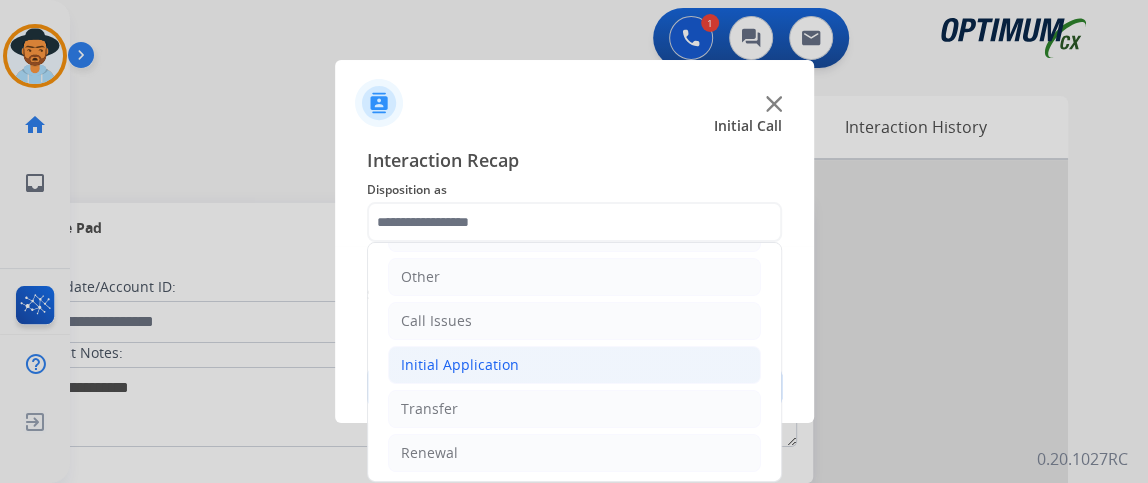click on "Initial Application" 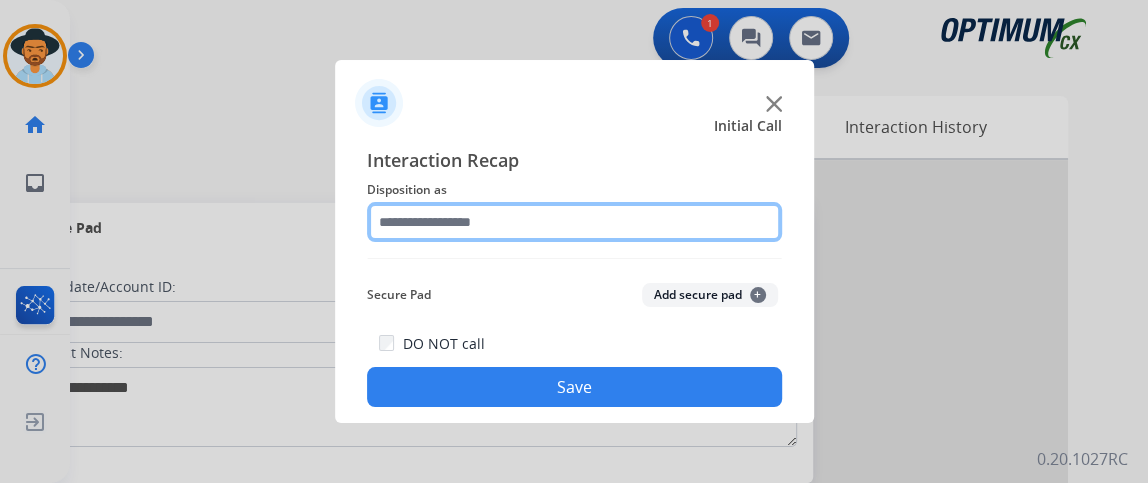 click 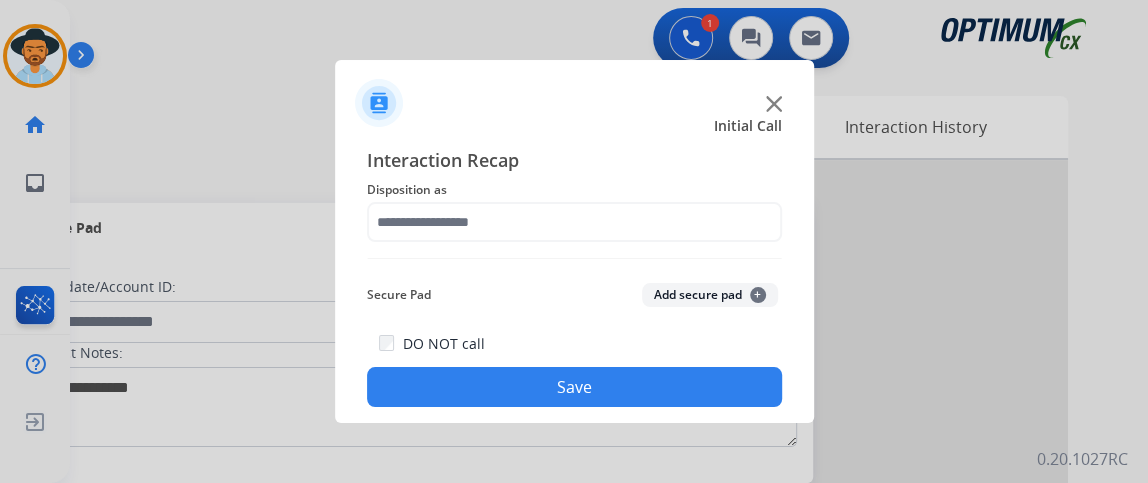 click on "Interaction Recap Disposition as    Secure Pad  Add secure pad  +  DO NOT call  Save" 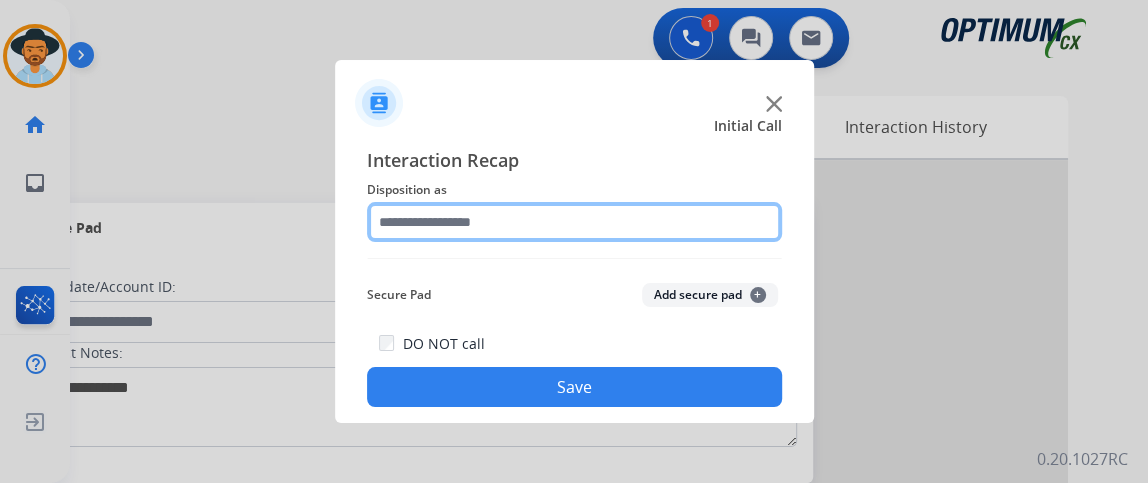 click 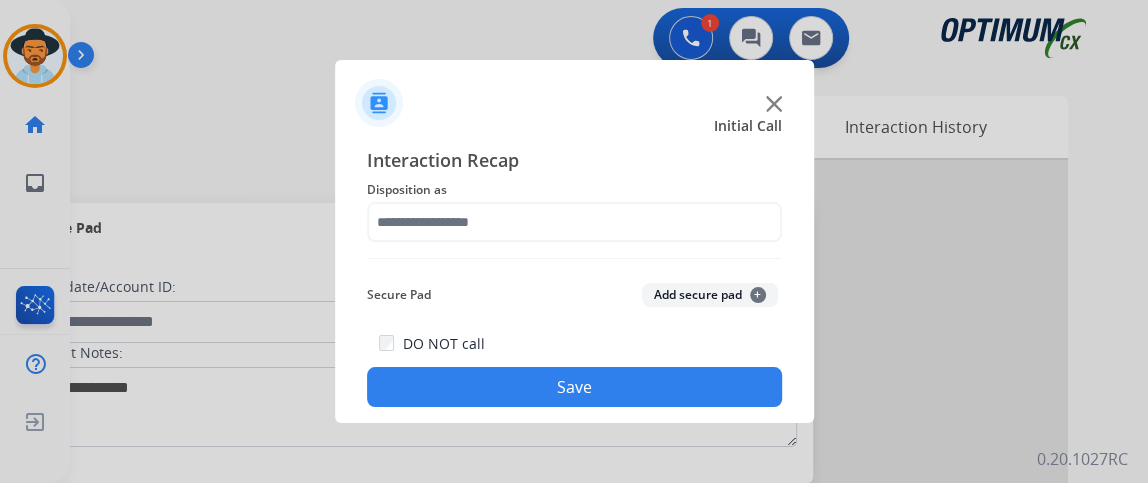 click on "Interaction Recap Disposition as    Secure Pad  Add secure pad  +  DO NOT call  Save" 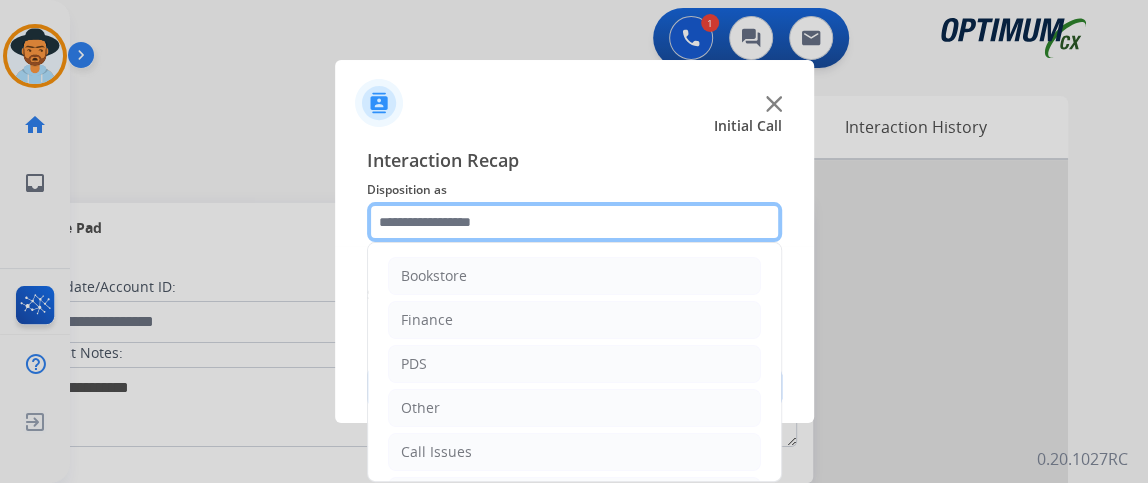 click 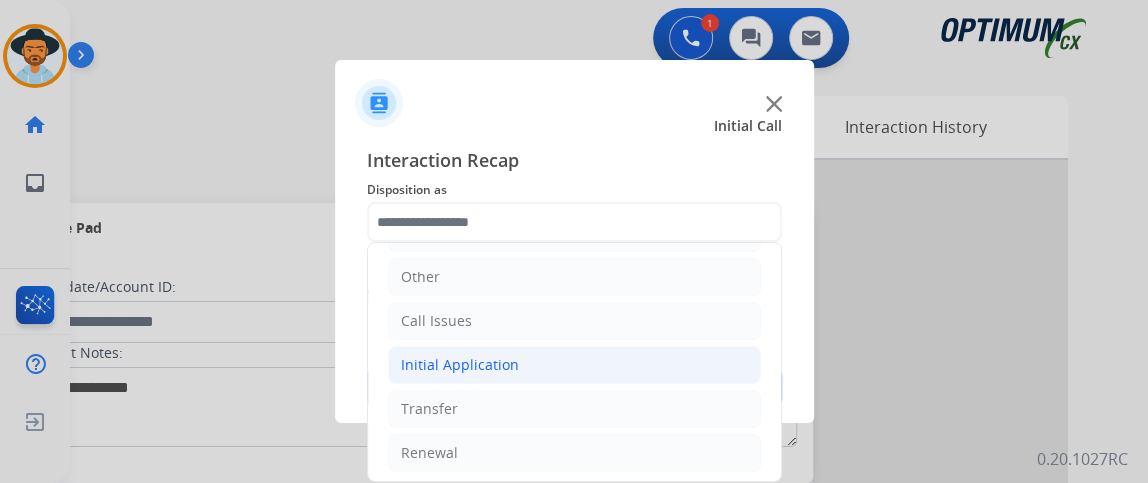 click on "Initial Application" 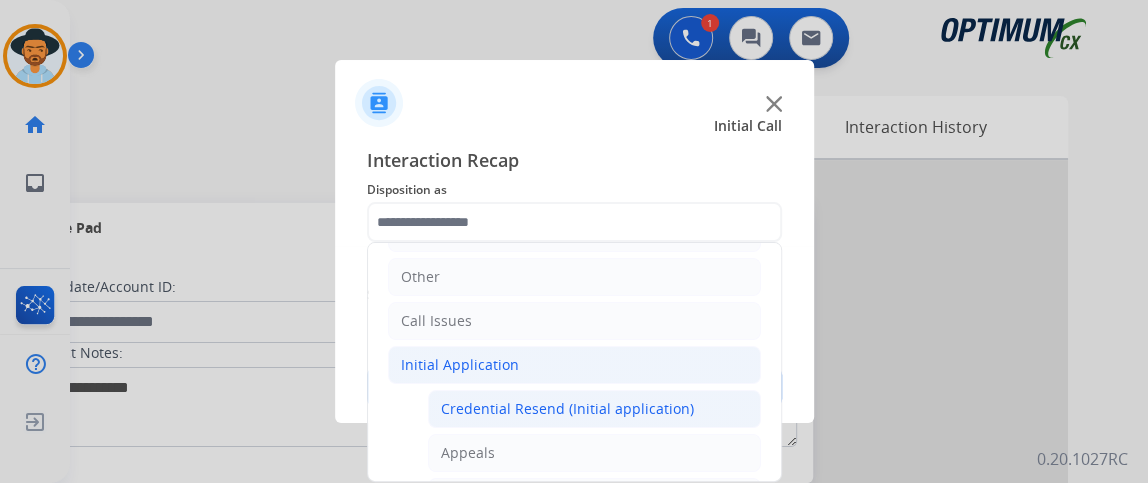 click on "Credential Resend (Initial application)" 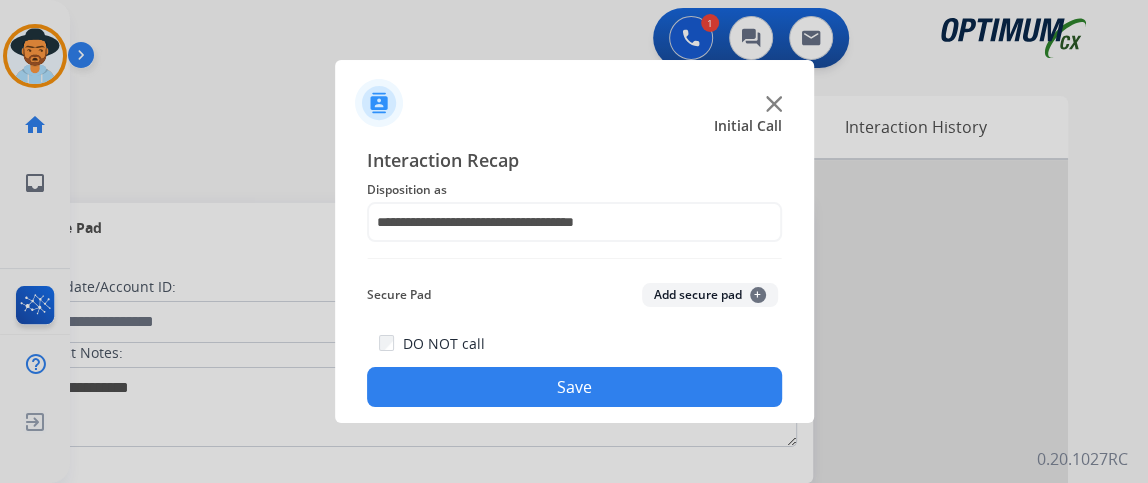 click on "Save" 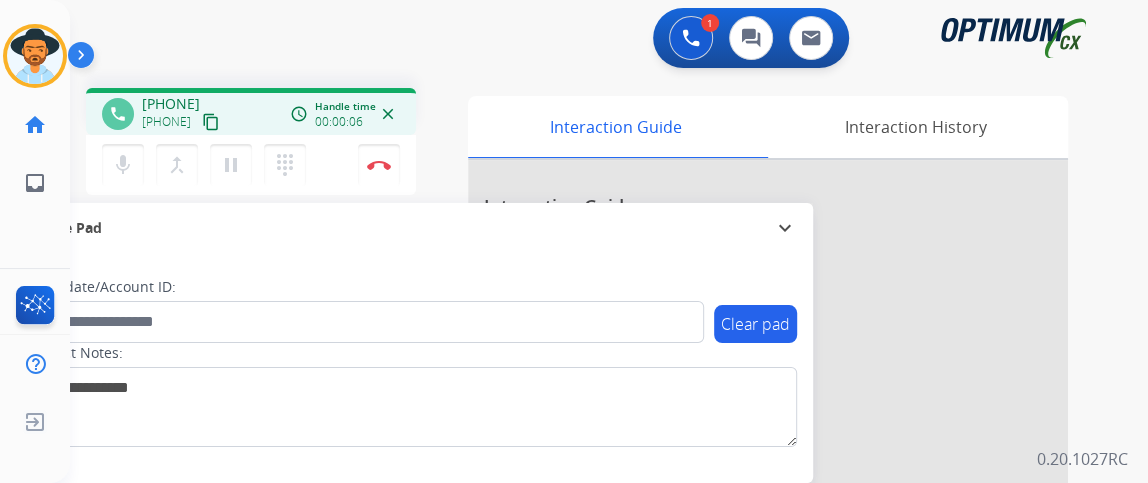 click on "+12158686614 +12158686614 content_copy" at bounding box center [182, 114] 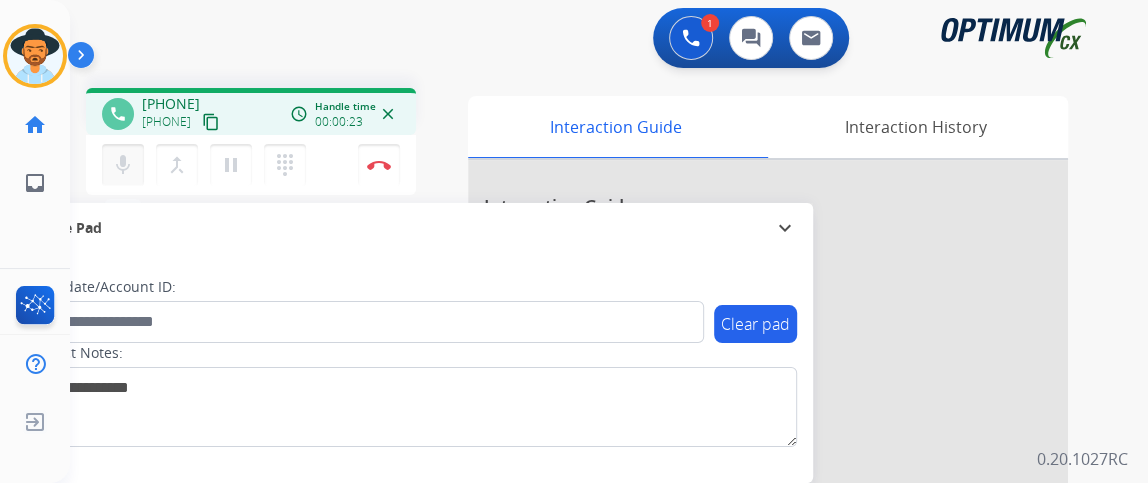 click on "mic" at bounding box center [123, 165] 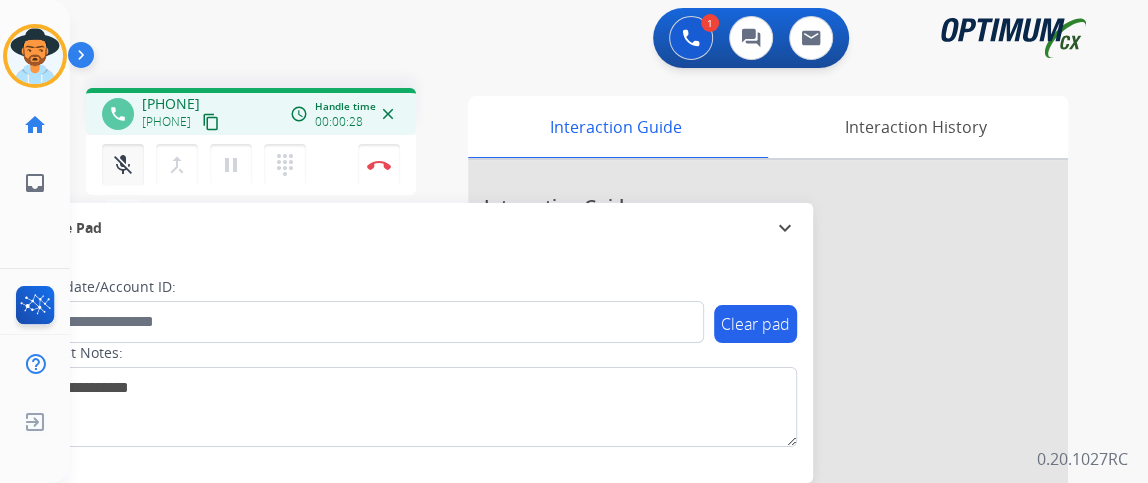click on "mic_off" at bounding box center [123, 165] 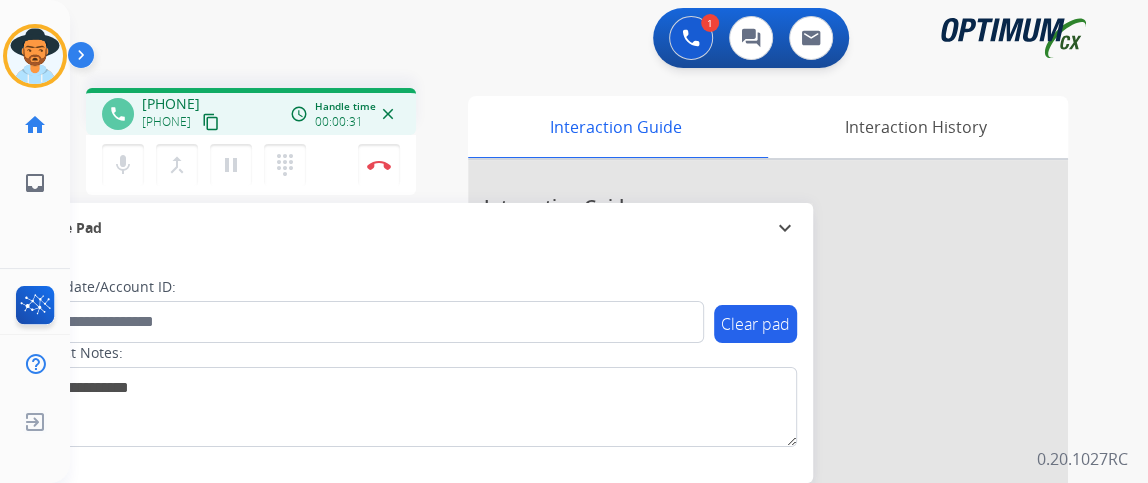 click on "content_copy" at bounding box center (211, 122) 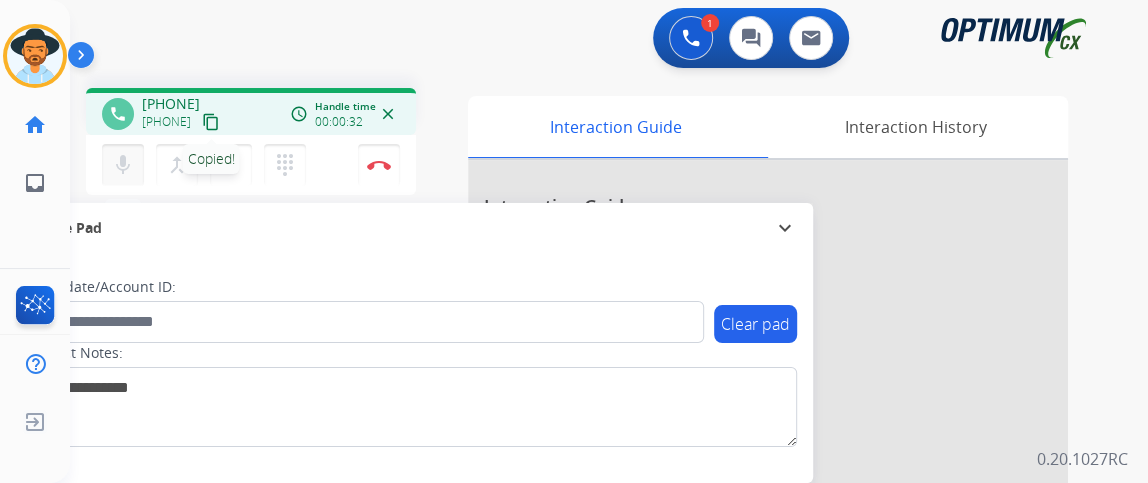 click on "mic" at bounding box center (123, 165) 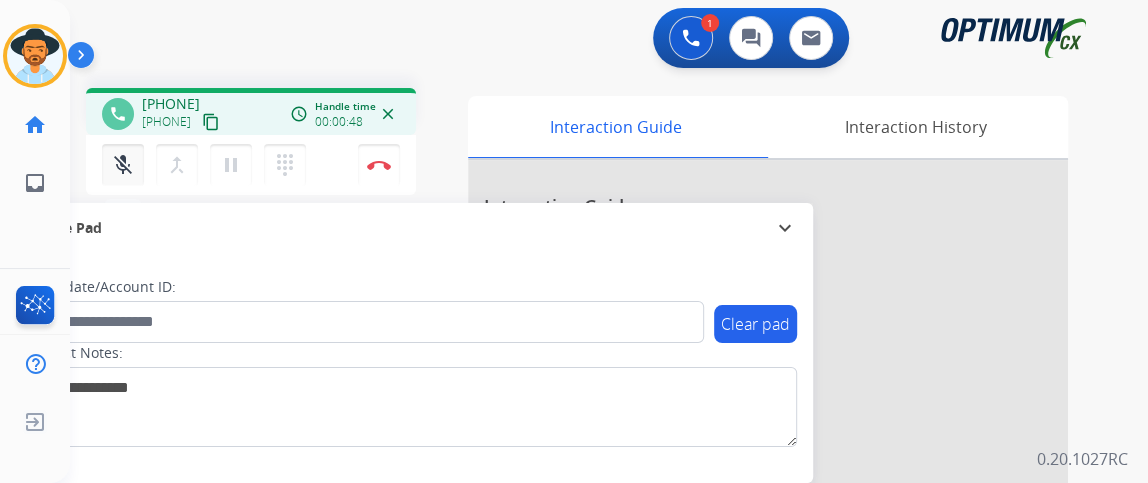 click on "mic_off" at bounding box center (123, 165) 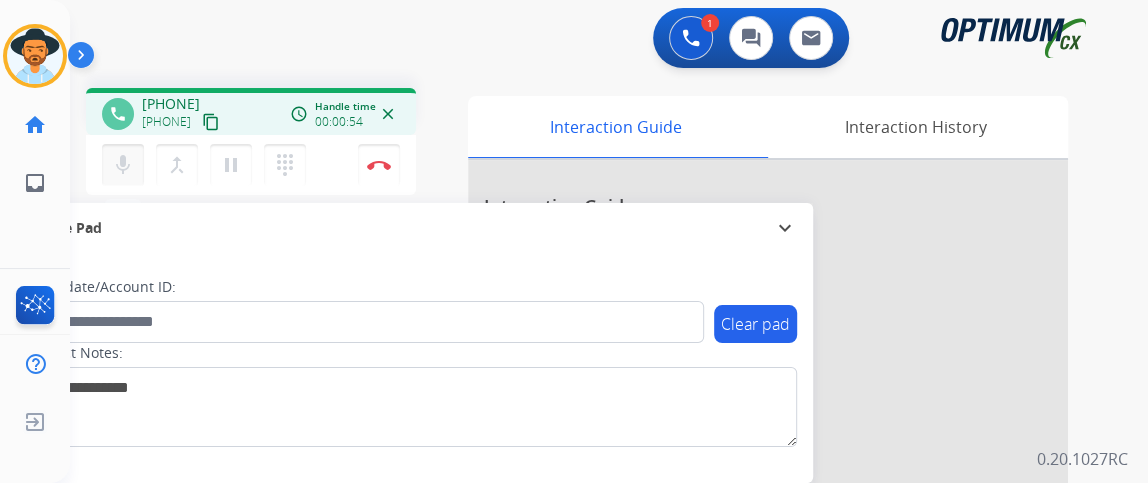 click on "mic" at bounding box center [123, 165] 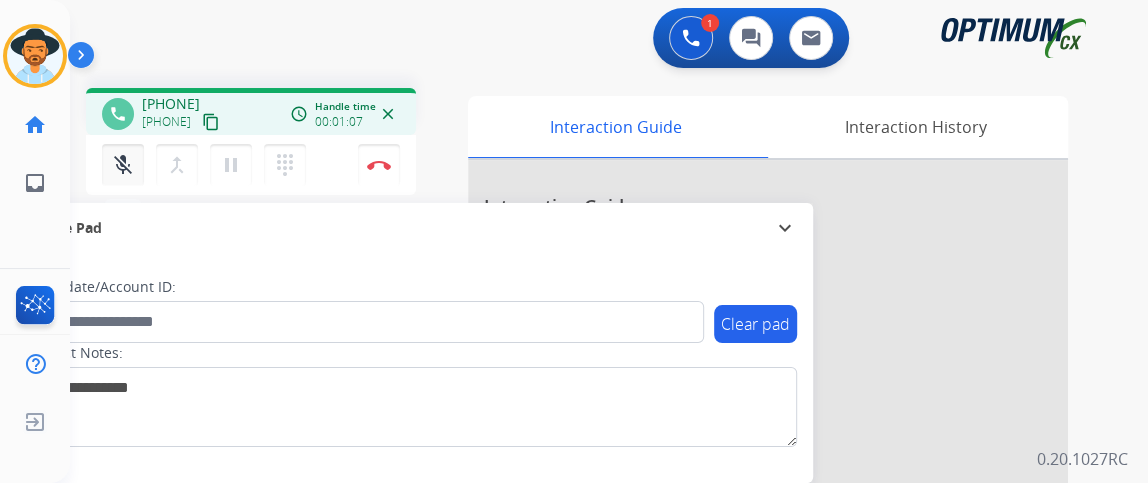 click on "mic_off" at bounding box center [123, 165] 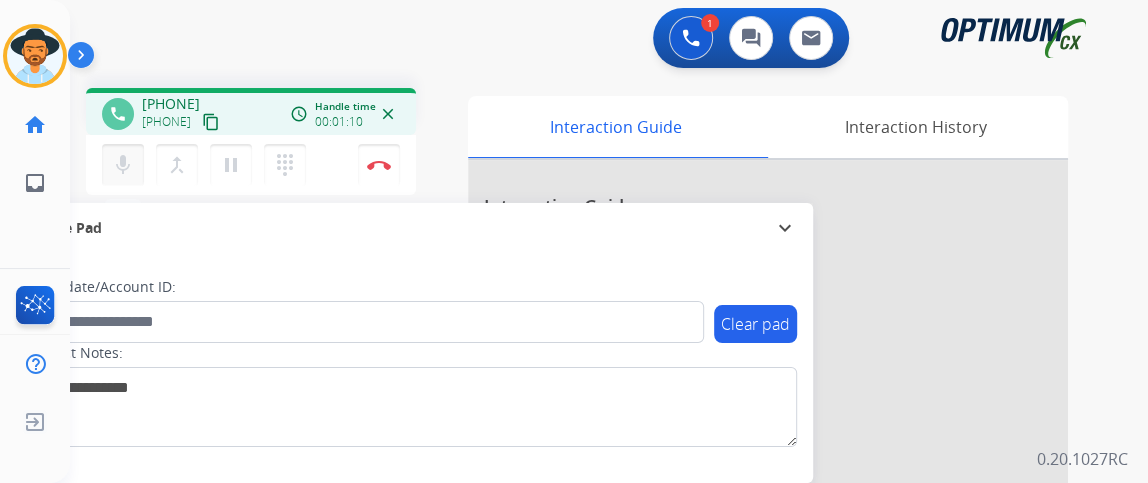 click on "mic" at bounding box center (123, 165) 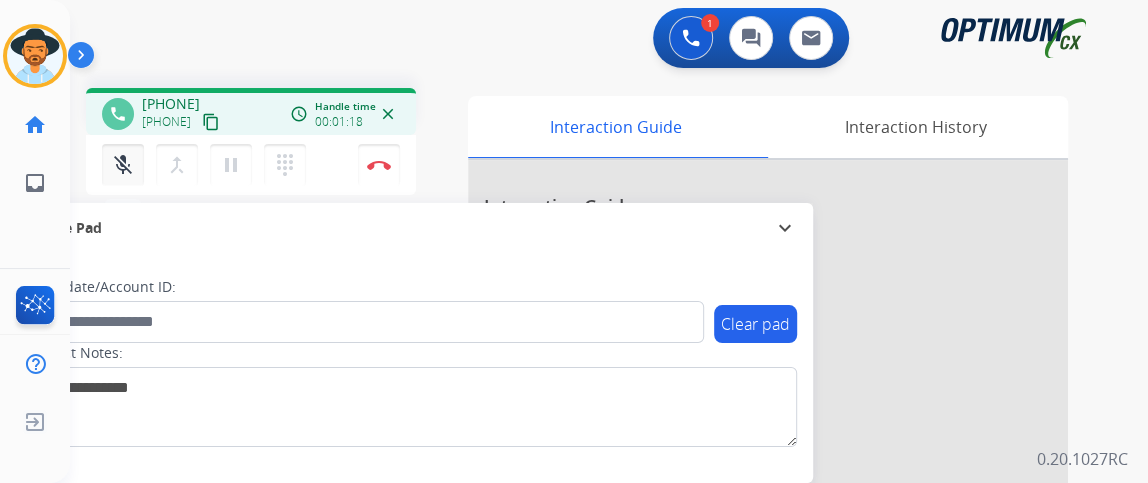click on "mic_off Mute" at bounding box center (123, 165) 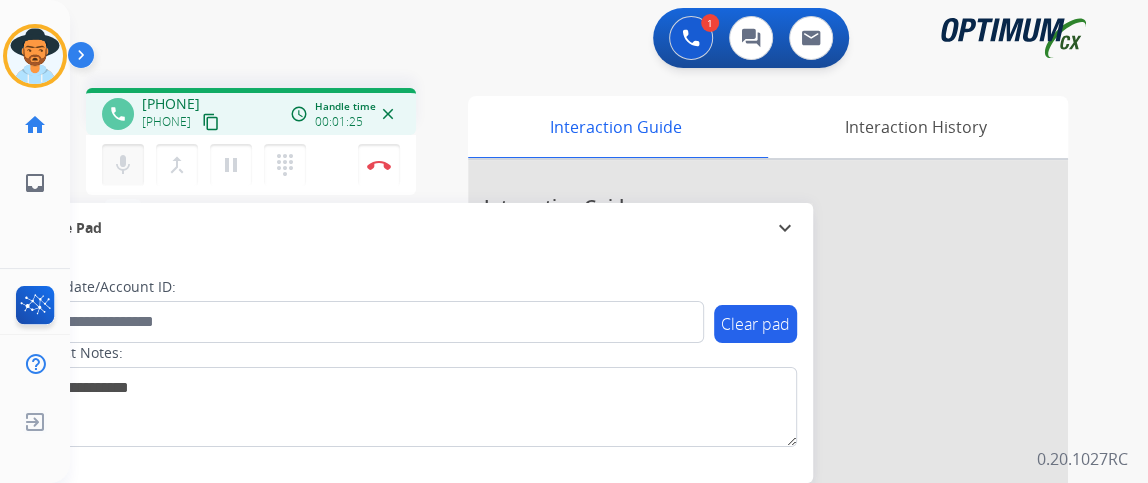 click on "mic" at bounding box center (123, 165) 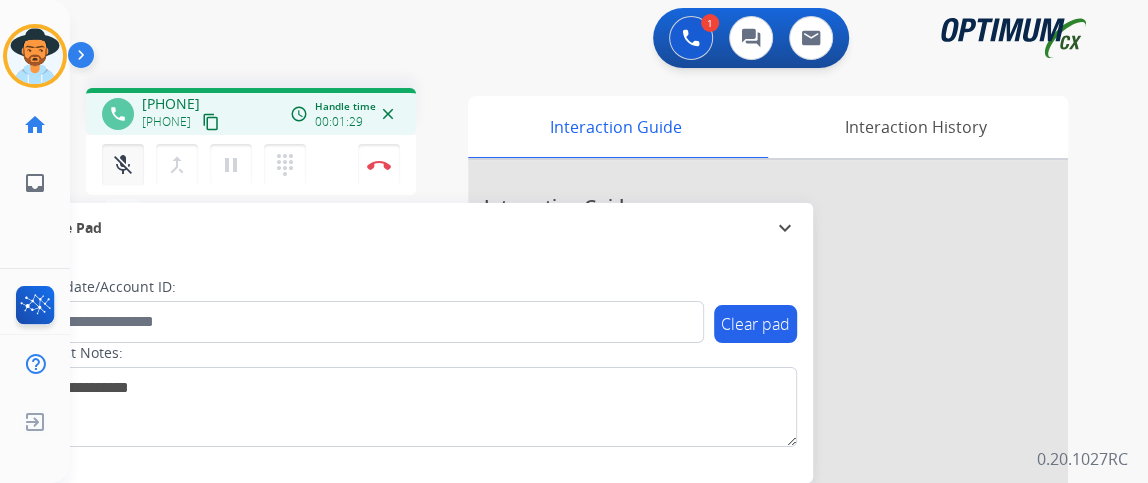 click on "mic_off" at bounding box center [123, 165] 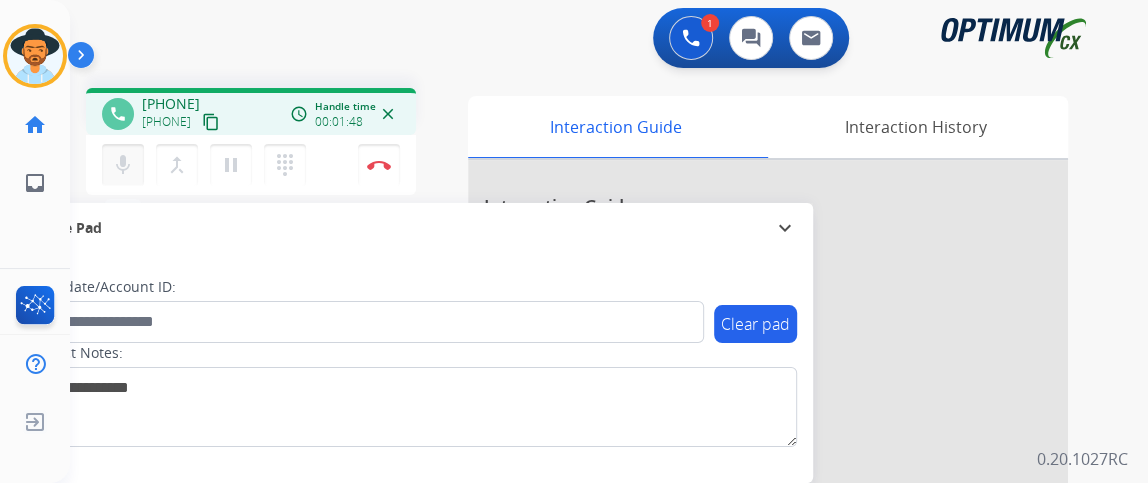 drag, startPoint x: 138, startPoint y: 169, endPoint x: 141, endPoint y: 179, distance: 10.440307 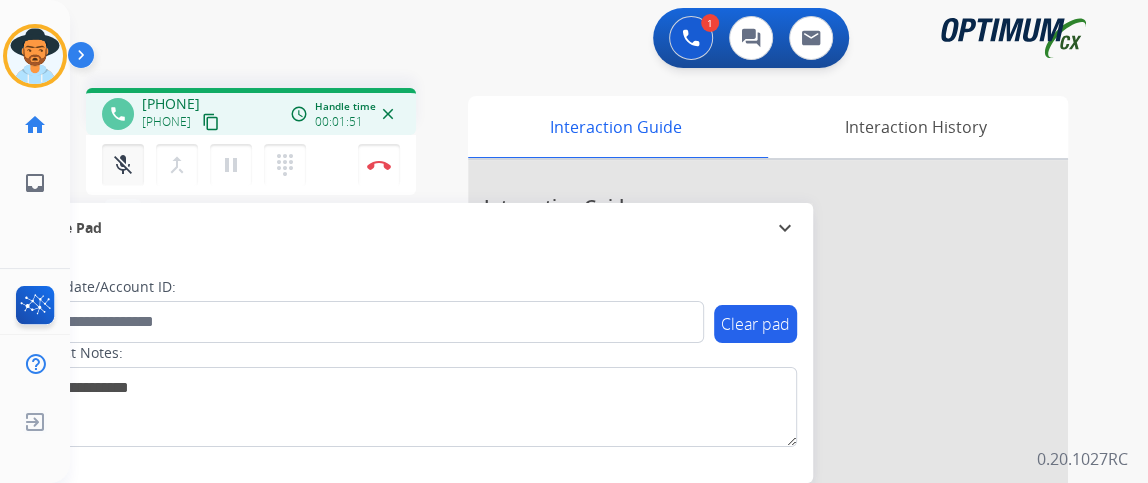 click on "mic_off Mute" at bounding box center [123, 165] 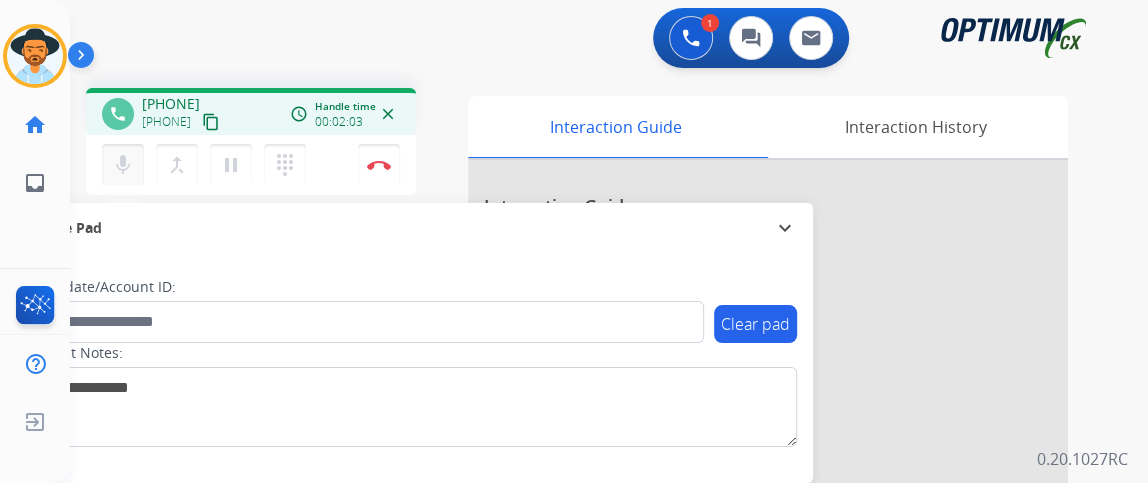 click on "mic" at bounding box center (123, 165) 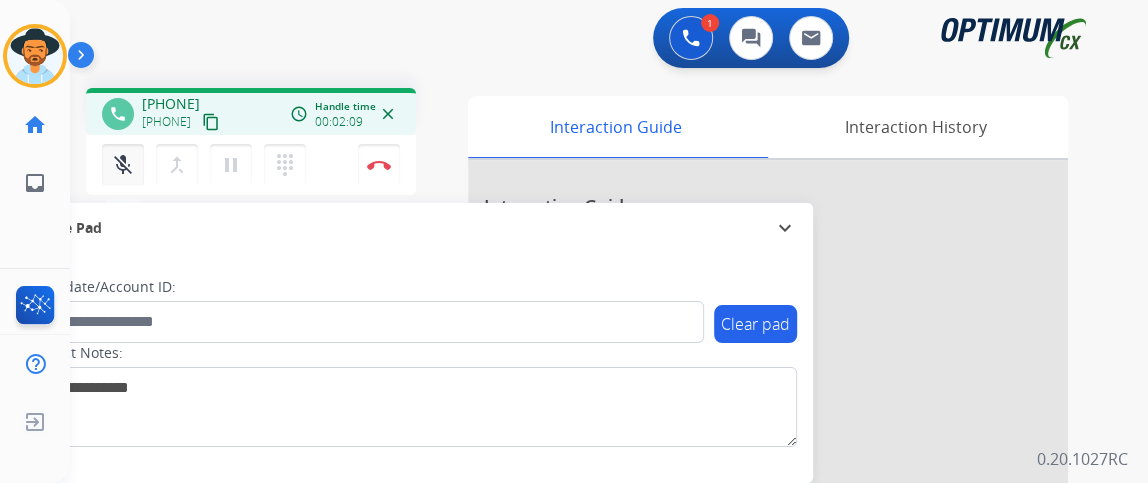 click on "mic_off" at bounding box center [123, 165] 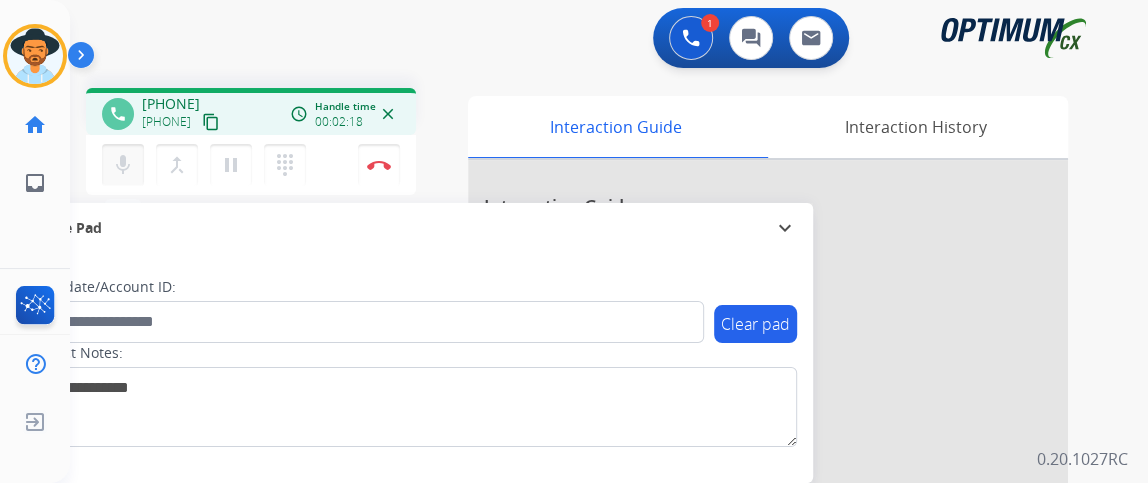click on "mic Mute" at bounding box center (123, 165) 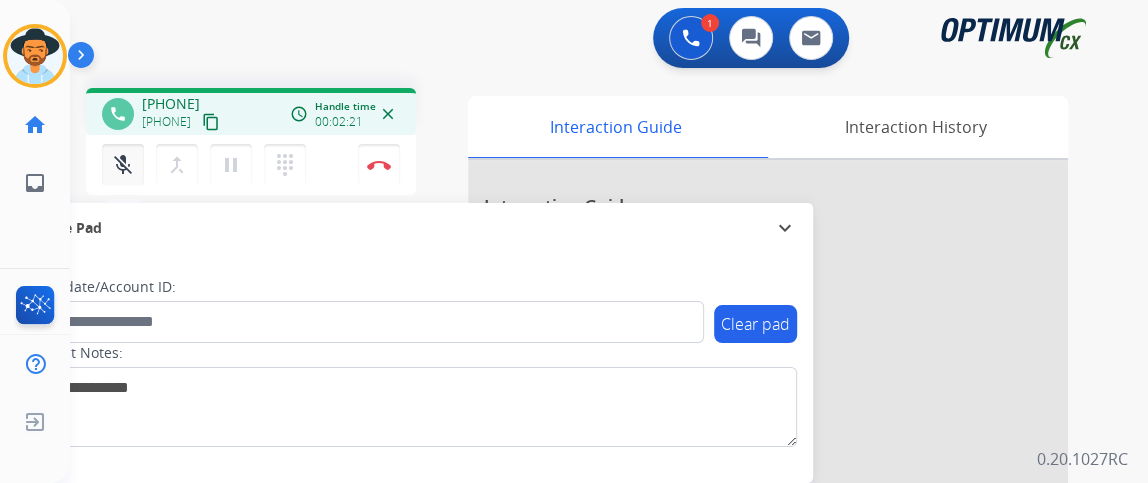 click on "mic_off Mute" at bounding box center (123, 165) 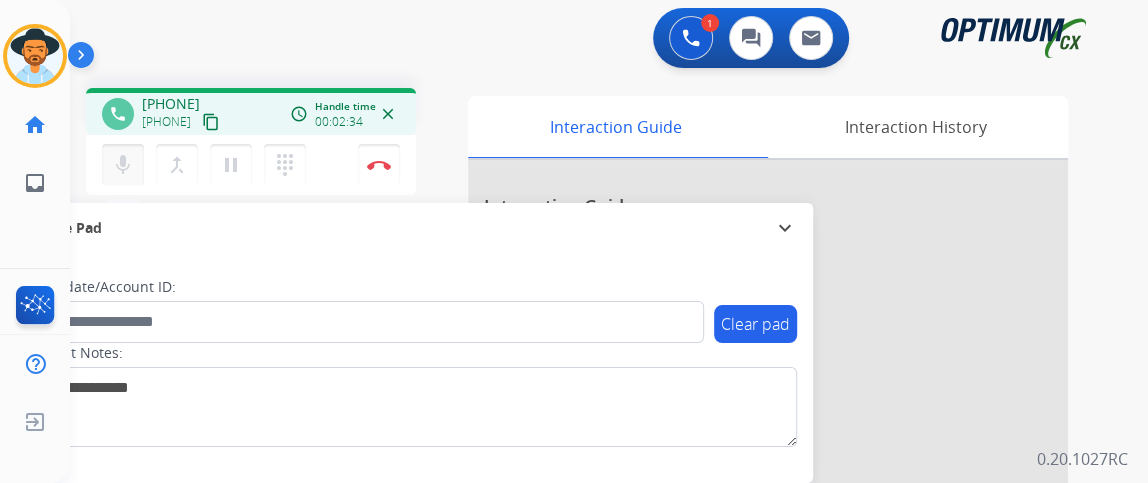 click on "mic Mute" at bounding box center (123, 165) 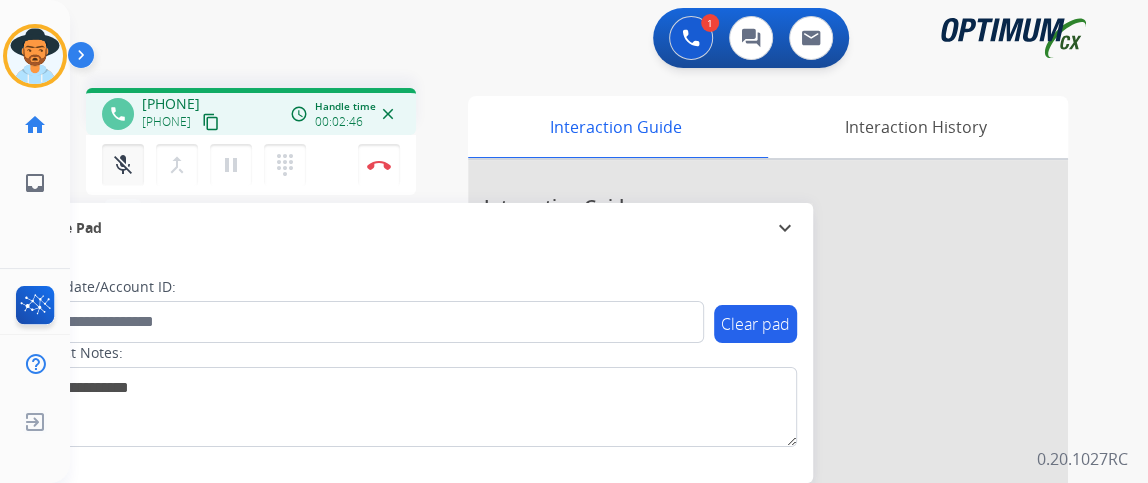 click on "mic_off Mute" at bounding box center [123, 165] 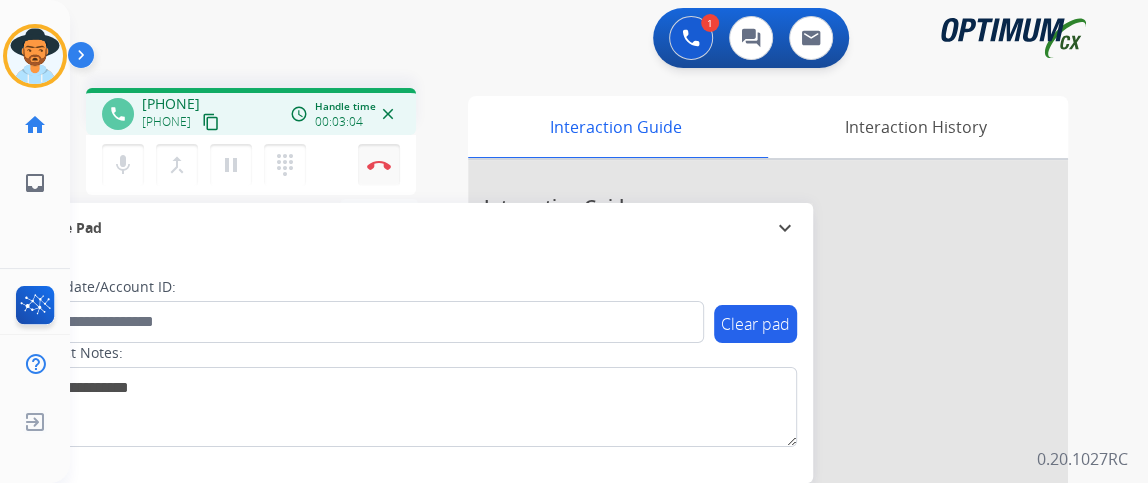 click at bounding box center [379, 165] 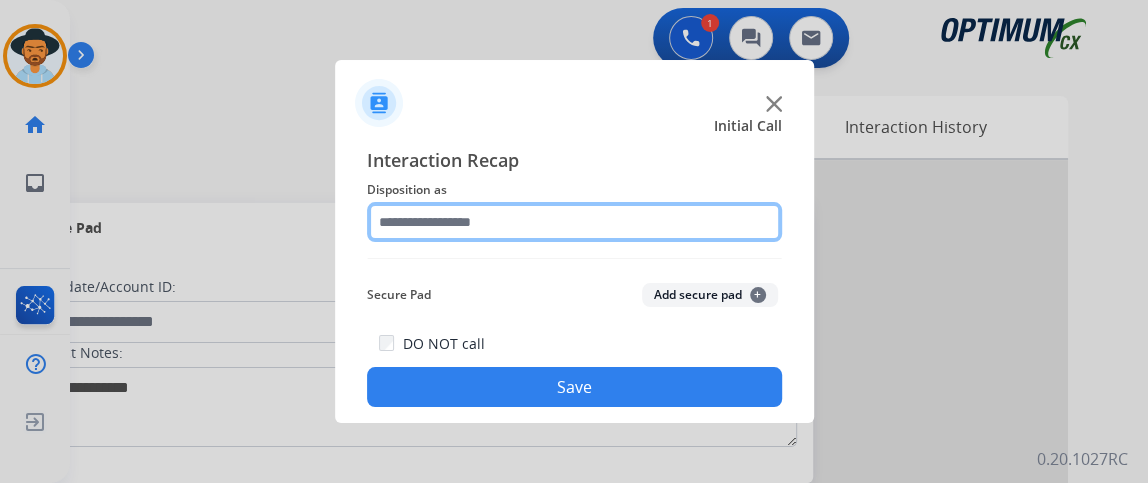 click 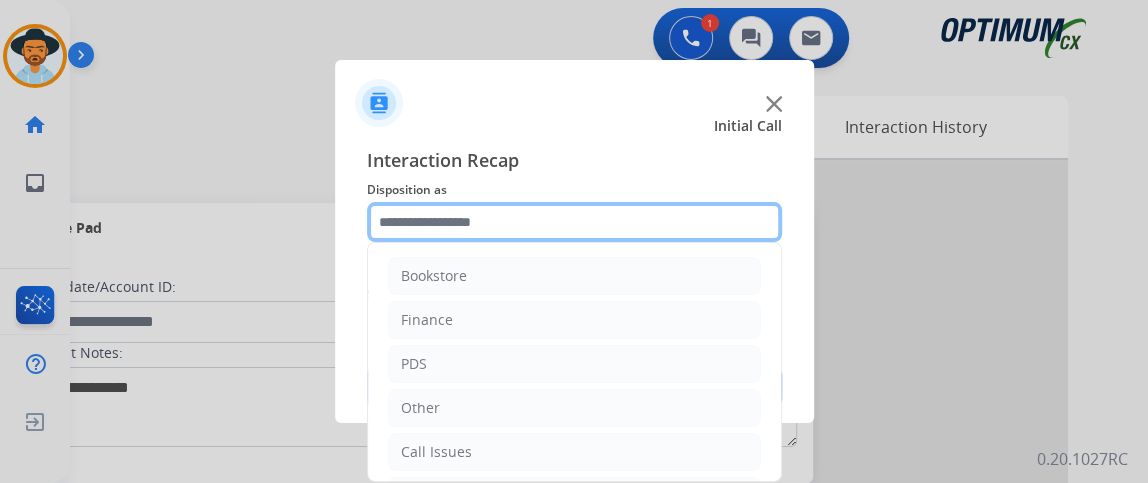 scroll, scrollTop: 131, scrollLeft: 0, axis: vertical 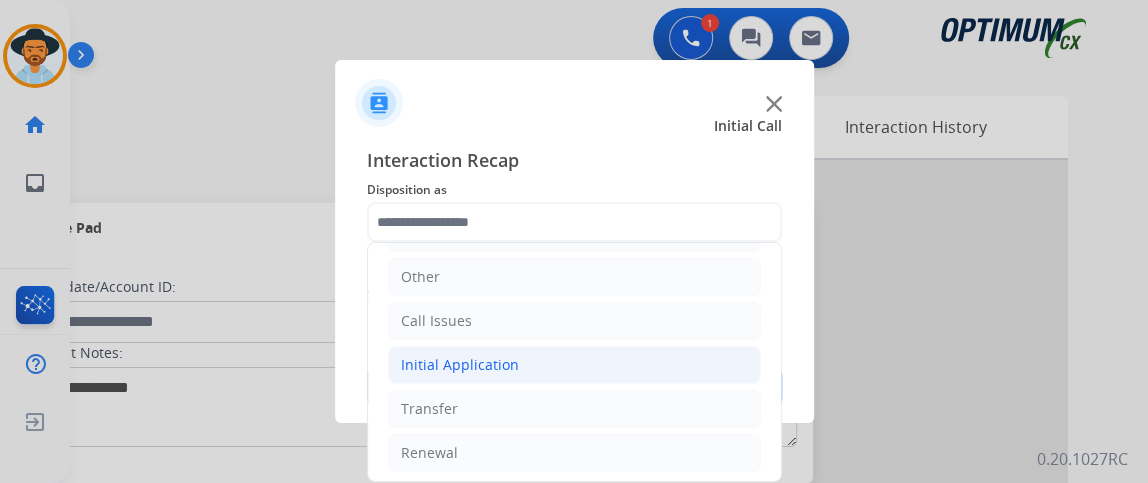 click on "Initial Application" 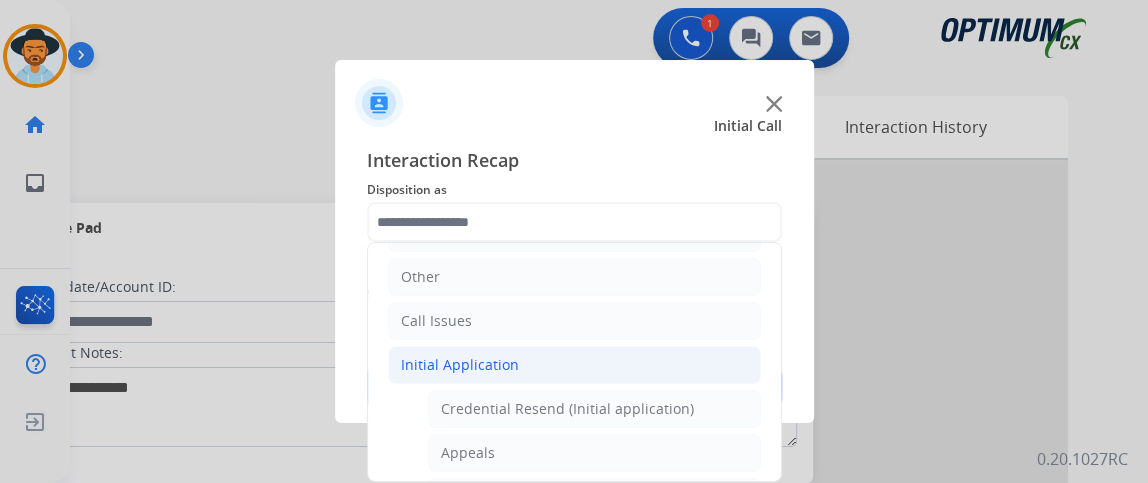 click on "Credential Resend (Initial application)" 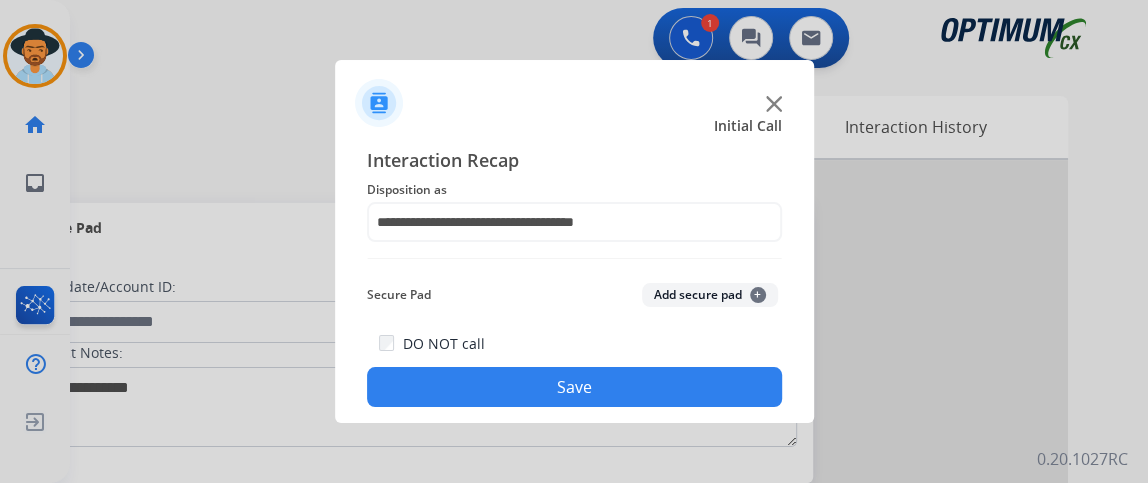 click on "Save" 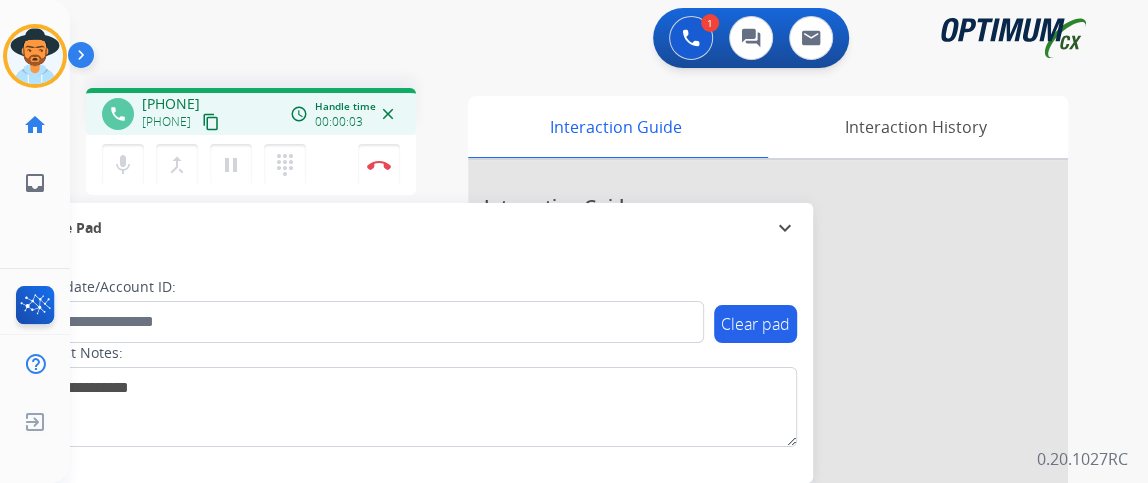 click on "content_copy" at bounding box center [211, 122] 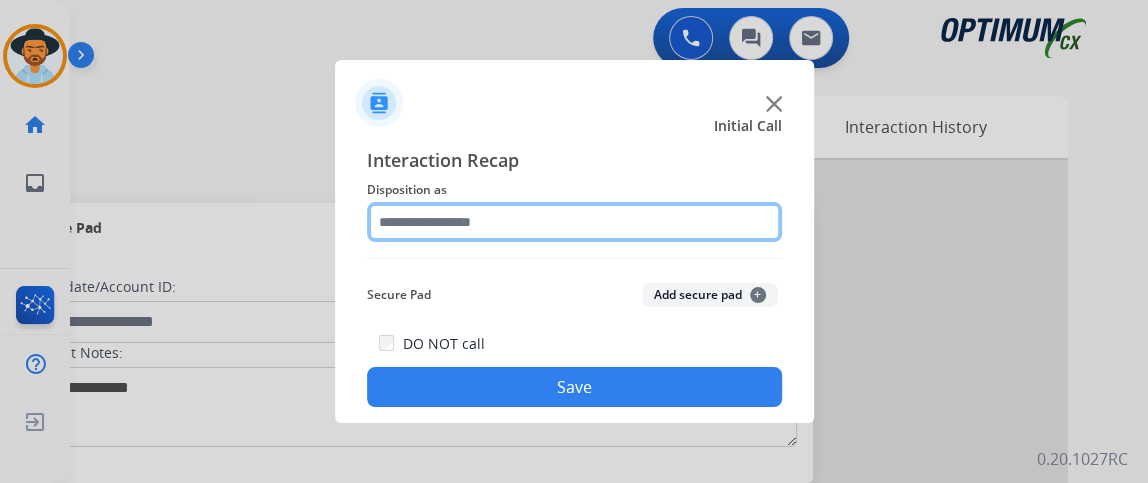 click 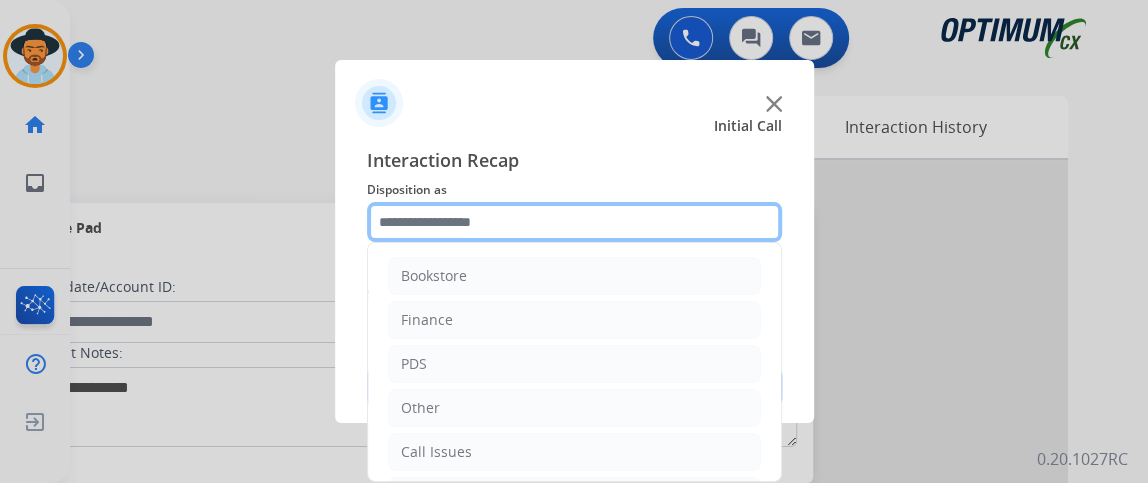 scroll, scrollTop: 131, scrollLeft: 0, axis: vertical 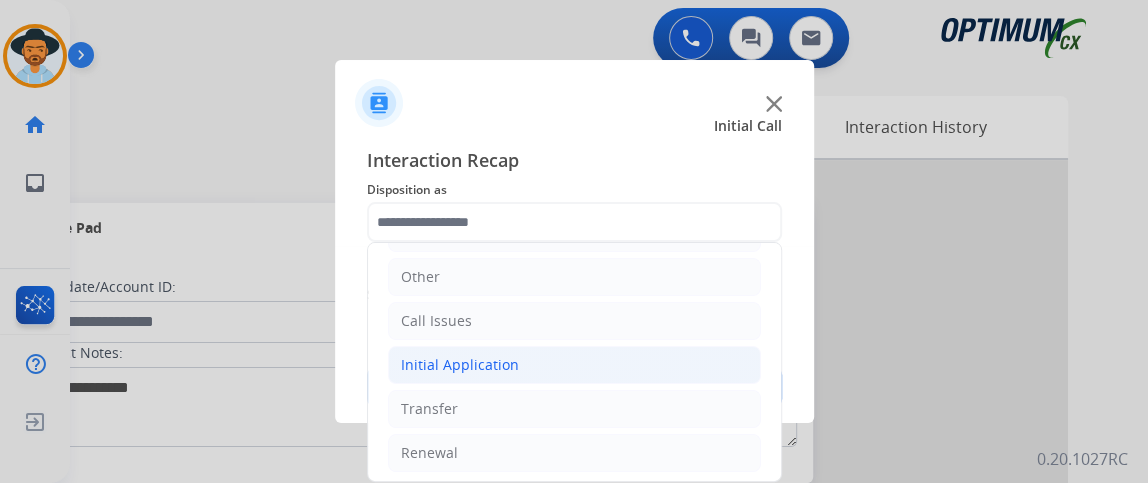 click on "Initial Application" 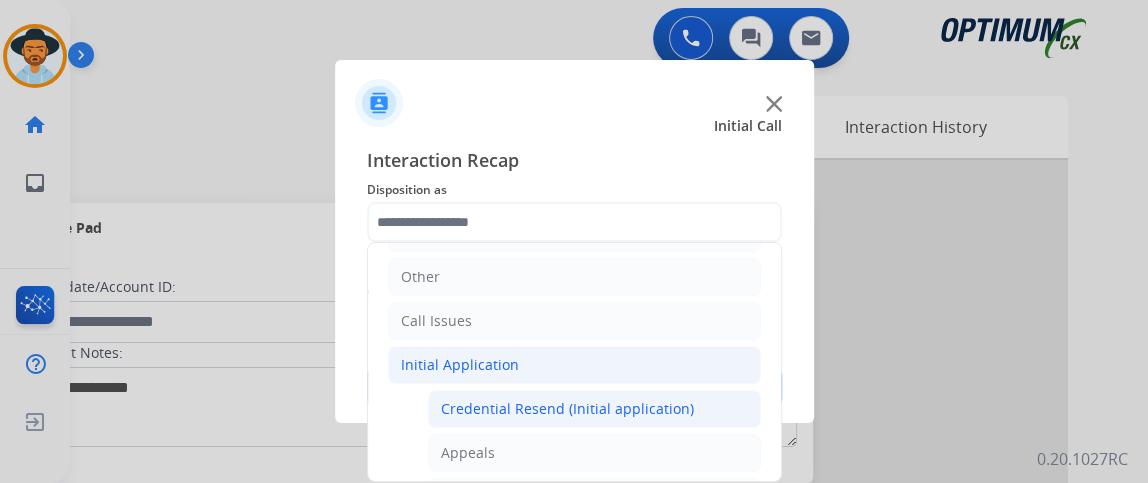 click on "Credential Resend (Initial application)" 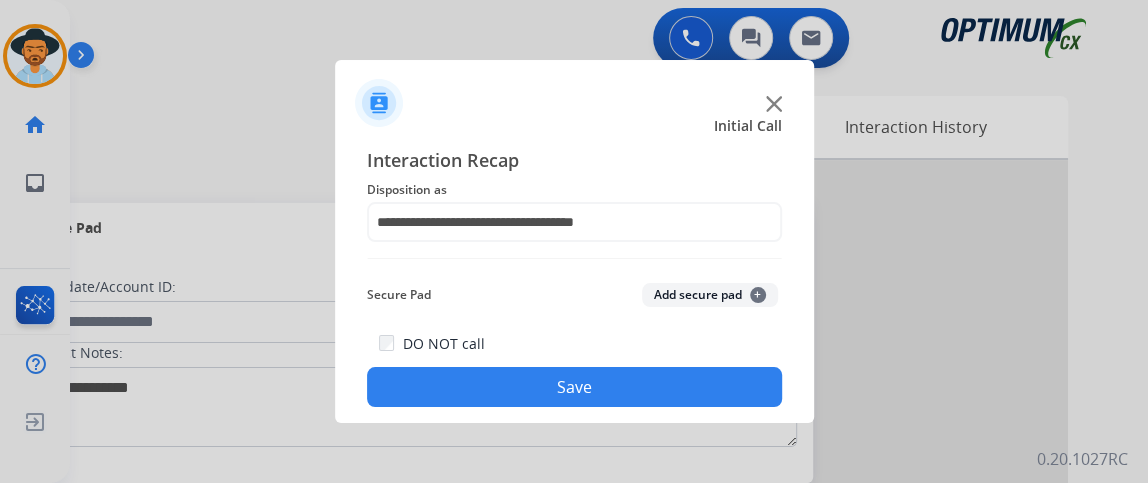 click on "Save" 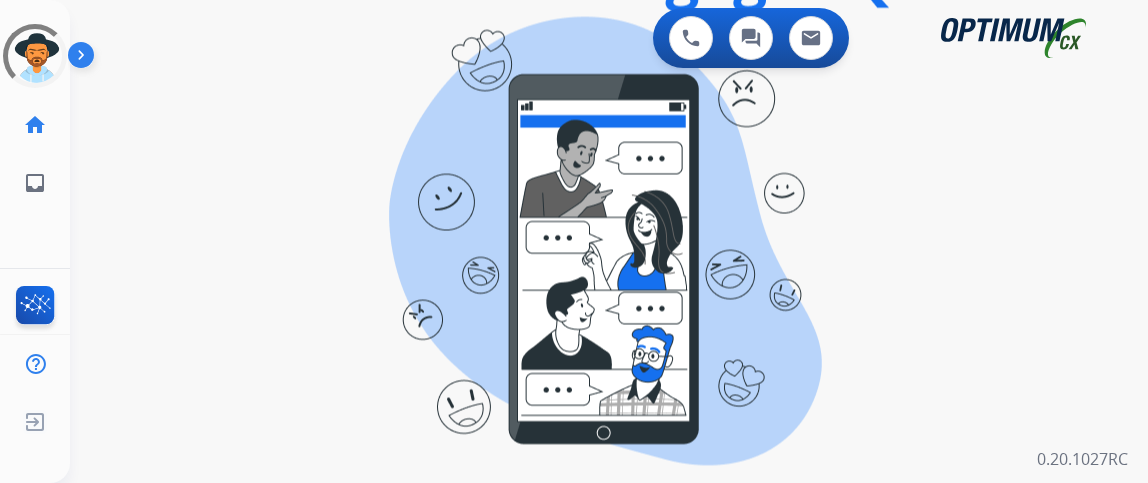 scroll, scrollTop: 0, scrollLeft: 0, axis: both 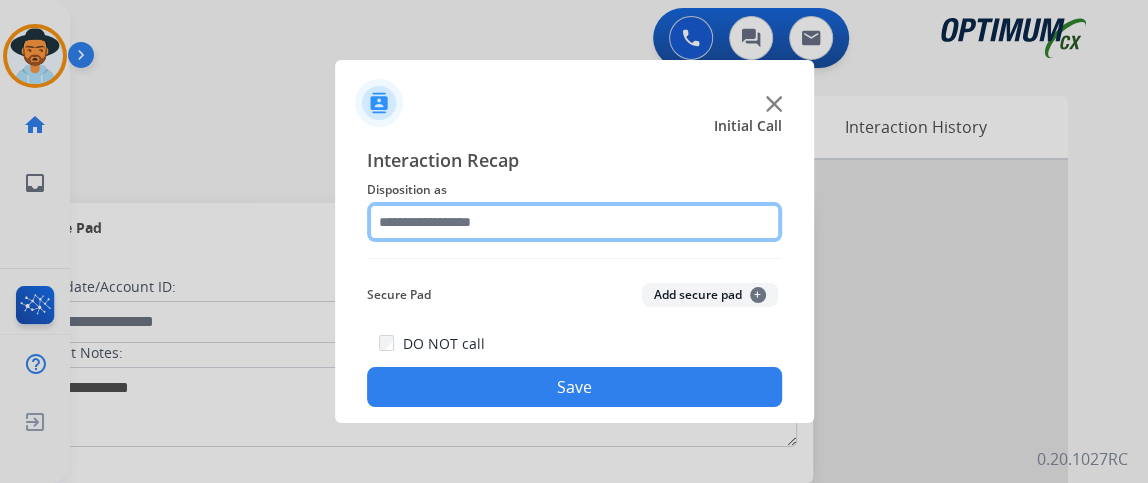 click 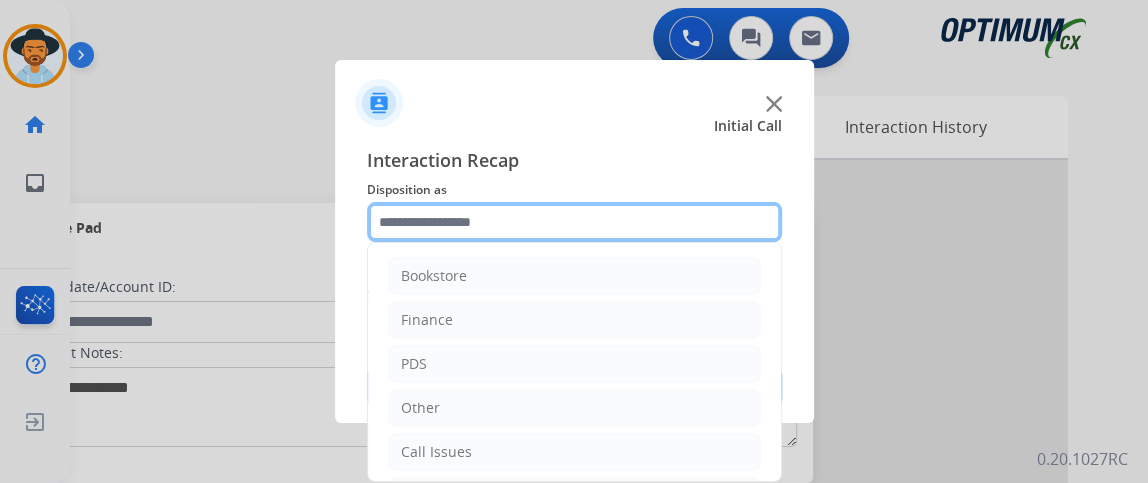scroll, scrollTop: 131, scrollLeft: 0, axis: vertical 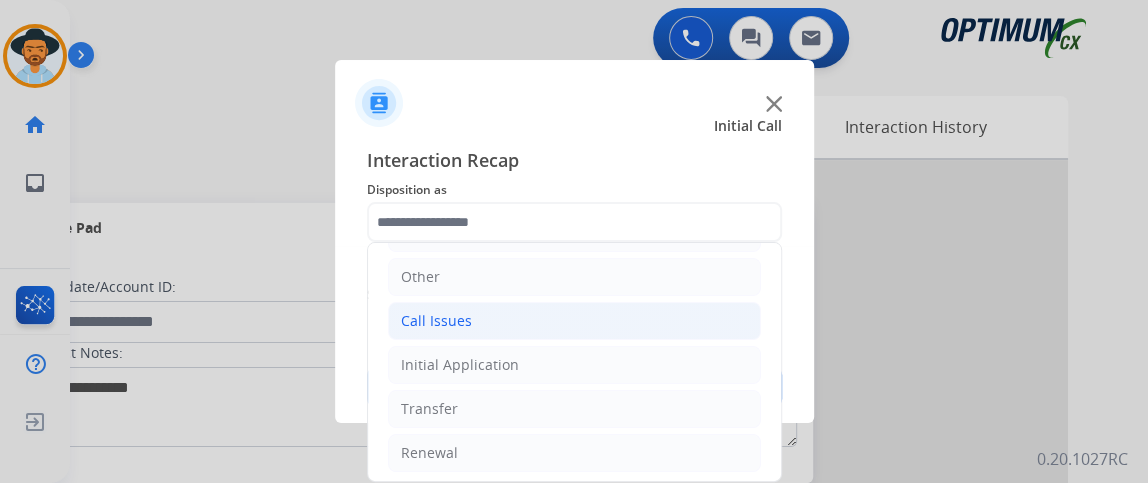 click on "Call Issues" 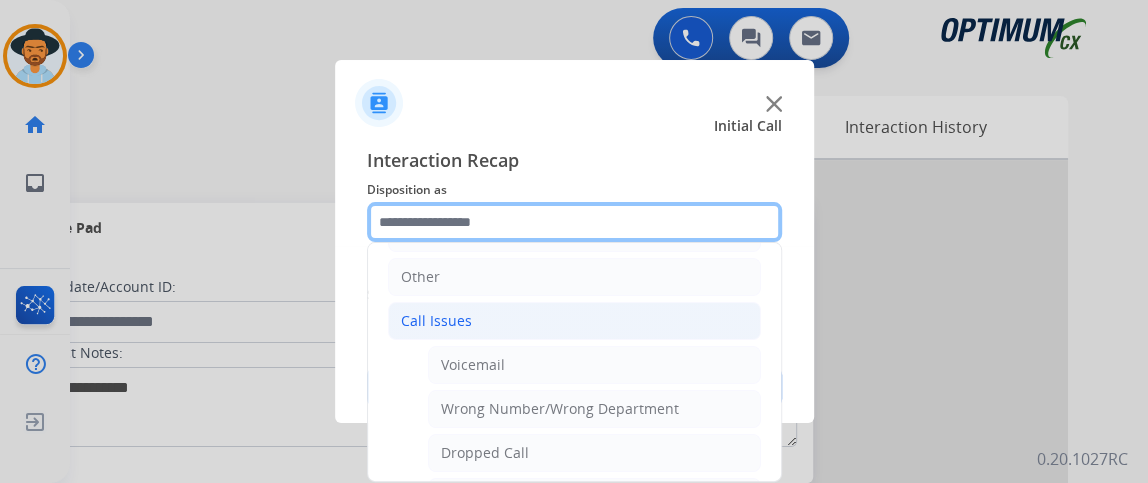 scroll, scrollTop: 348, scrollLeft: 0, axis: vertical 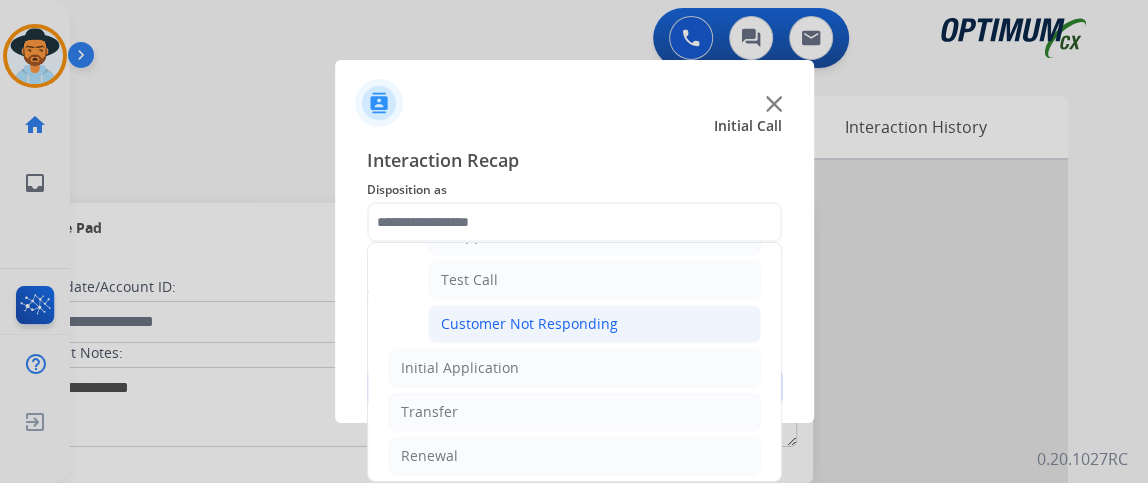 click on "Customer Not Responding" 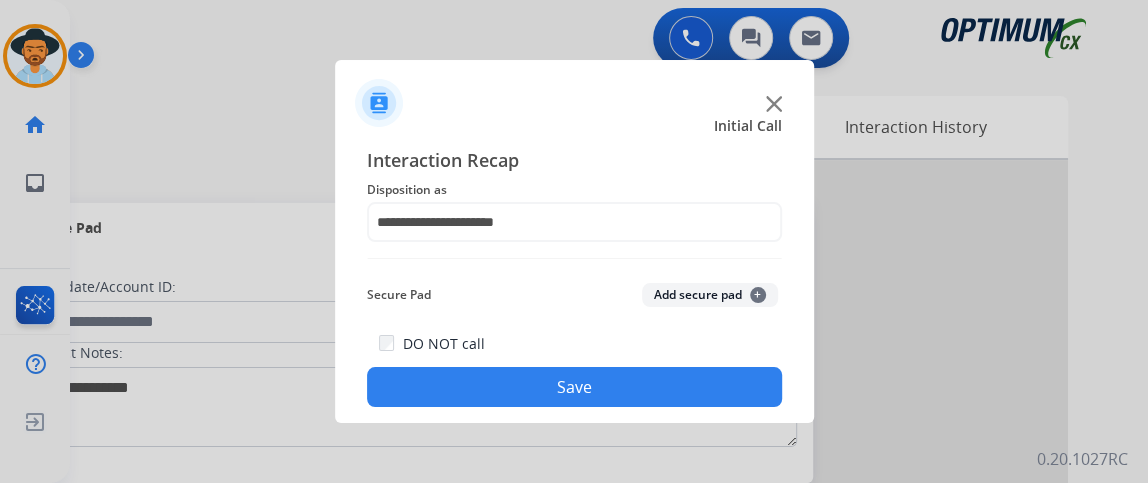 click on "Save" 